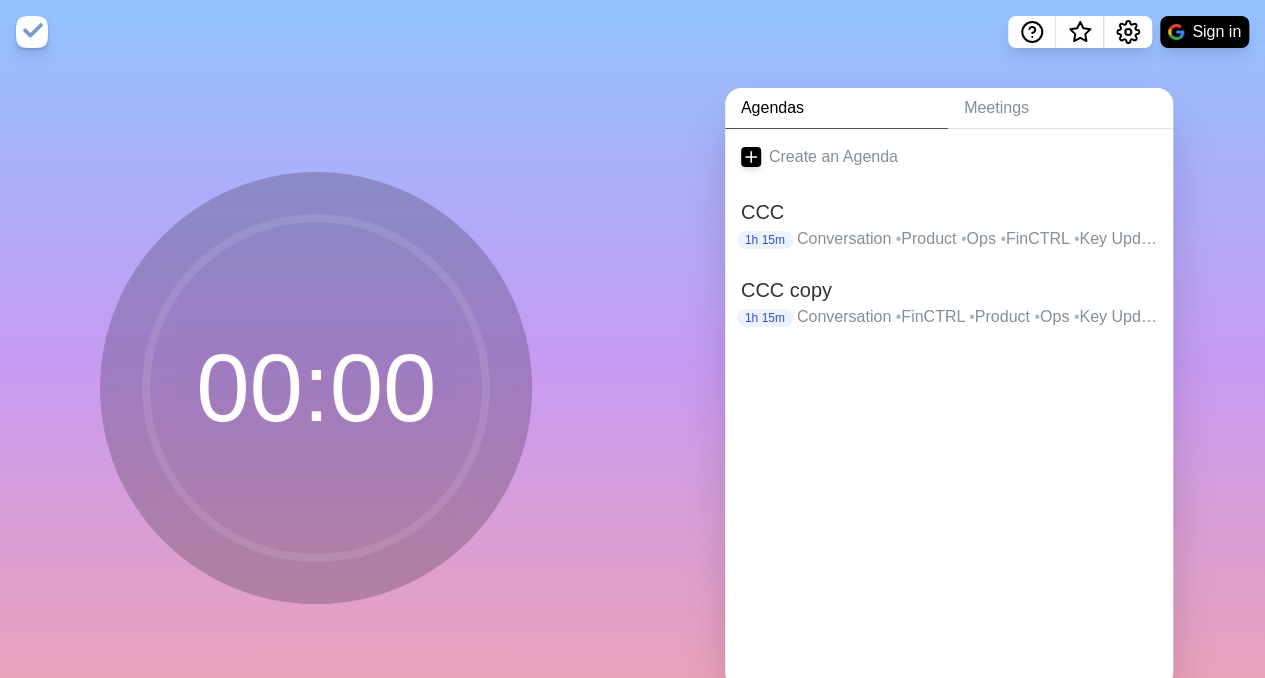 scroll, scrollTop: 0, scrollLeft: 0, axis: both 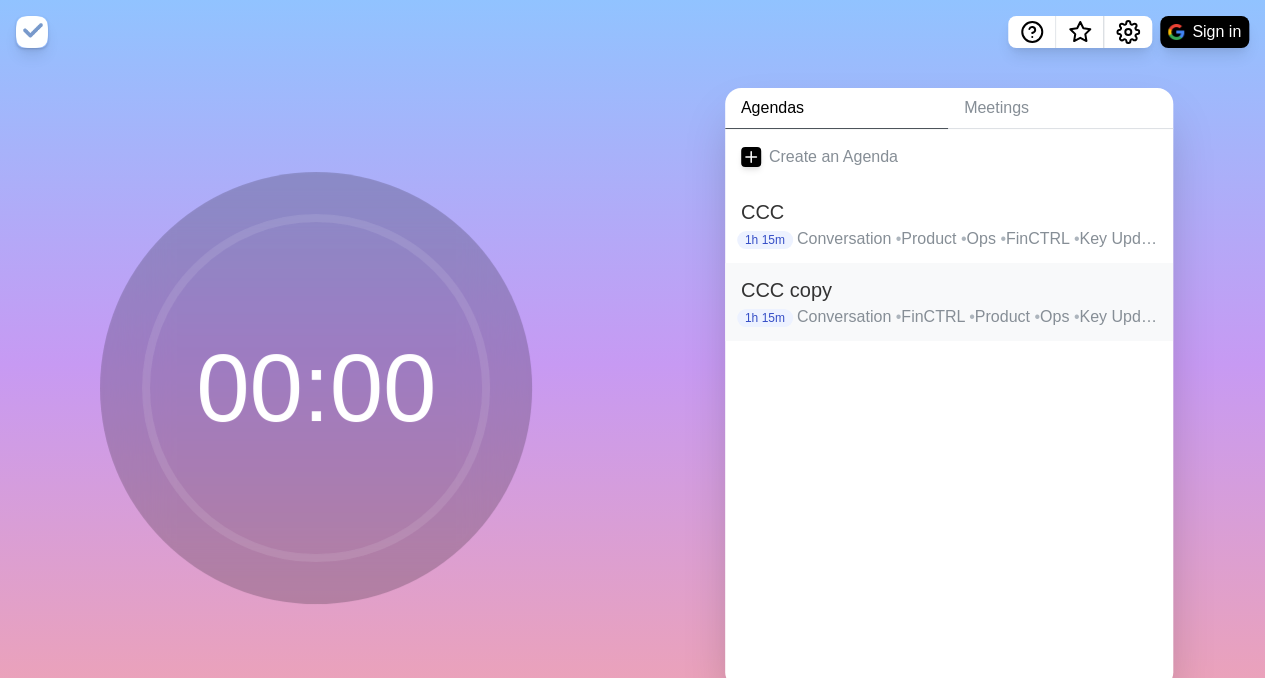 click on "Conversation   •  FinCTRL   •  Product    •  Ops   •  Key Updates   •  Anything Else" at bounding box center [977, 317] 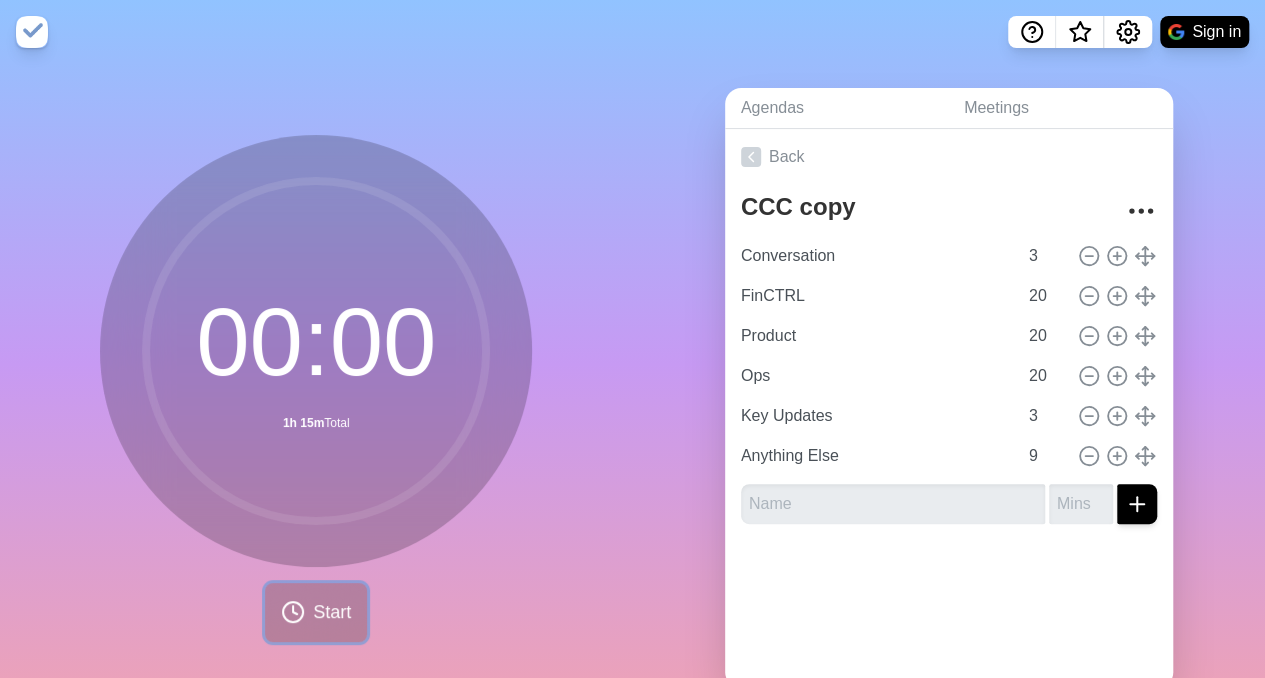 click on "Start" at bounding box center [316, 612] 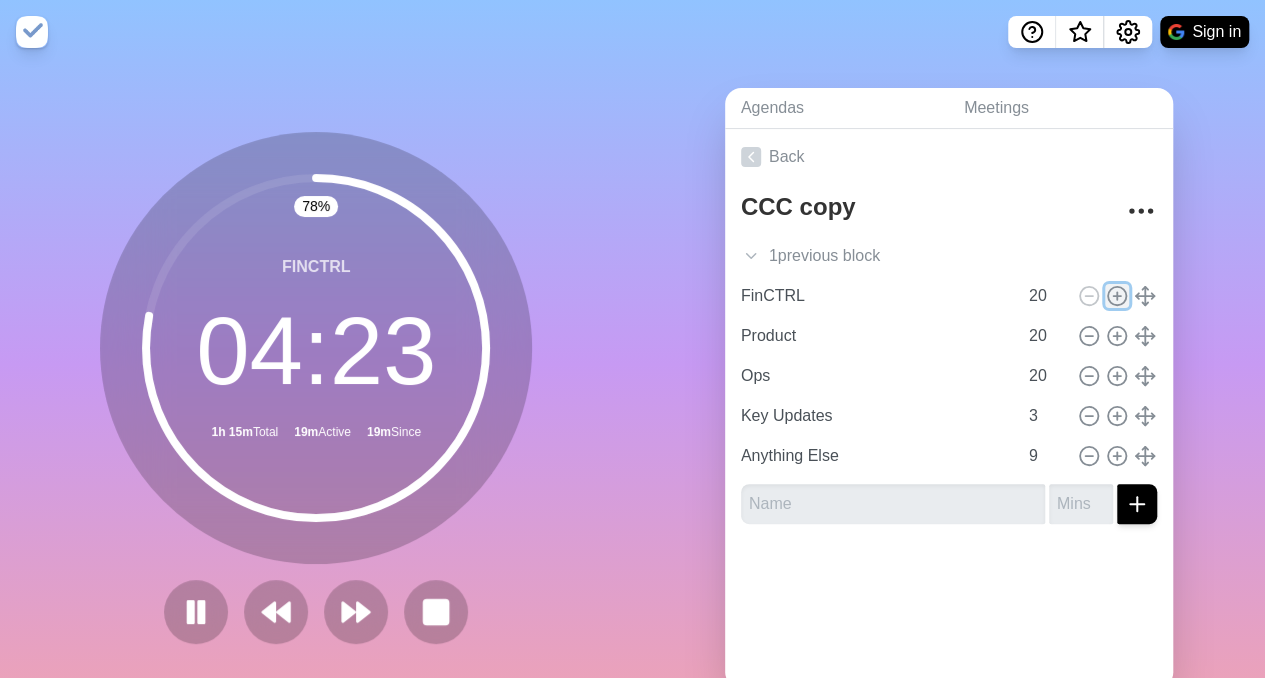 click 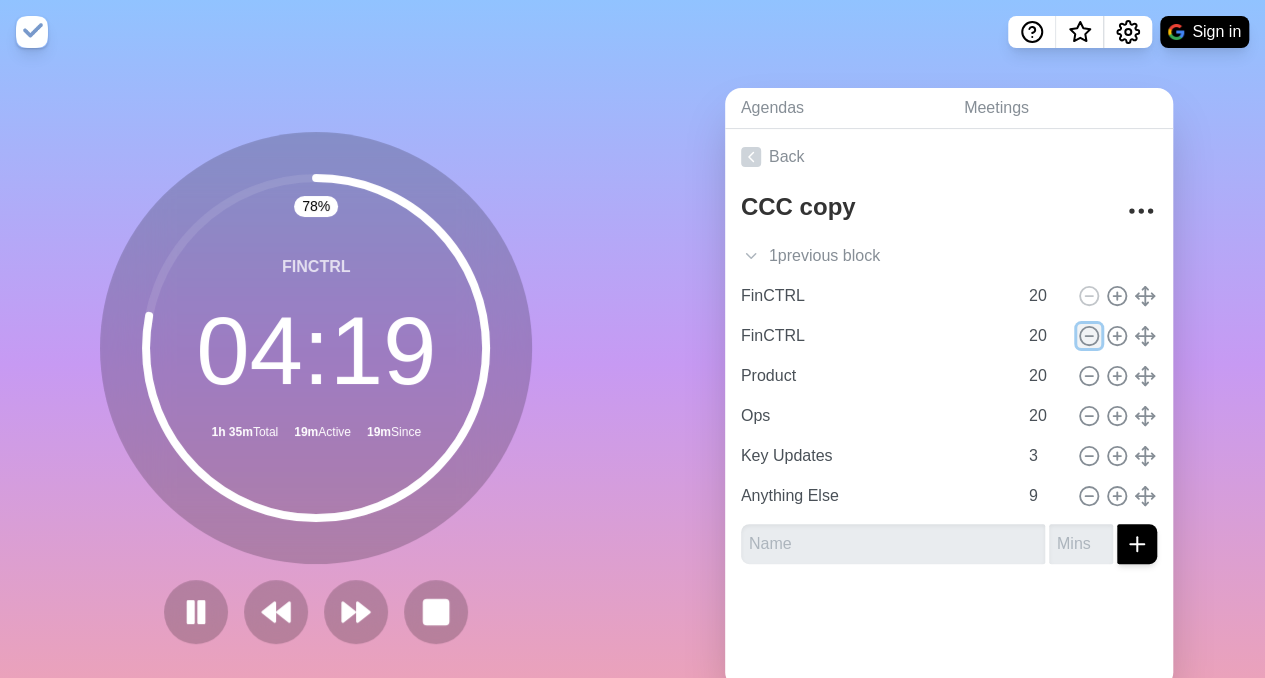 click 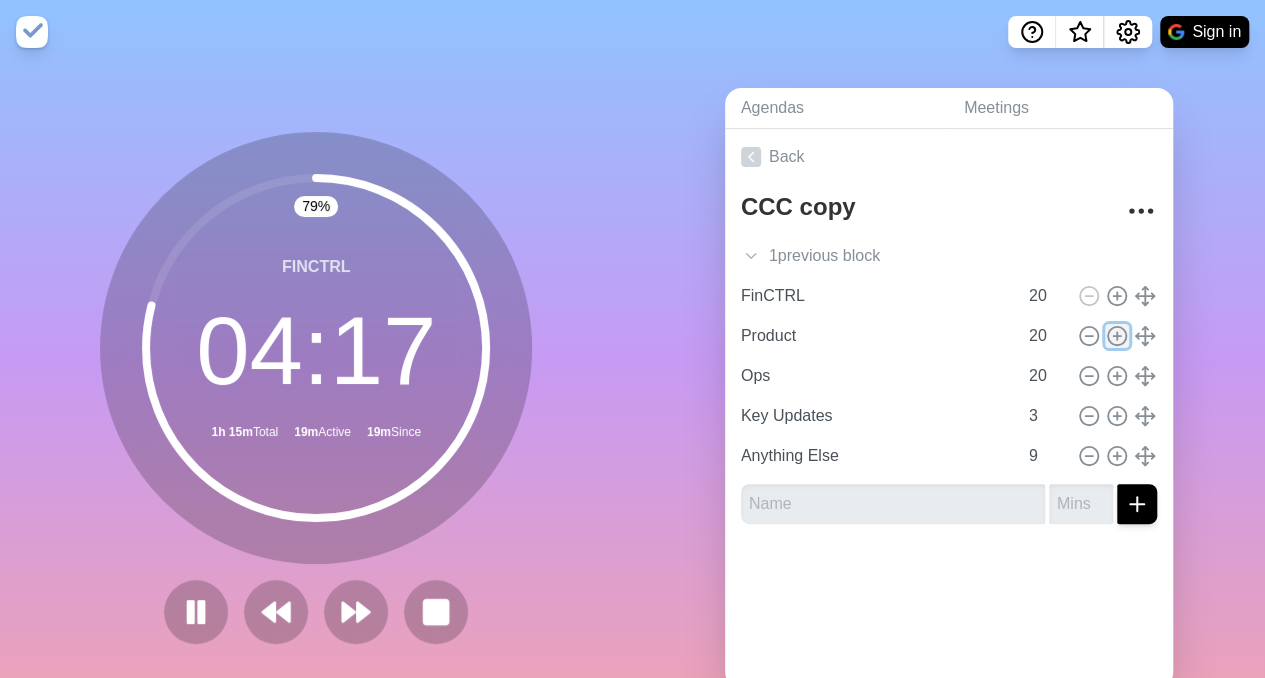click 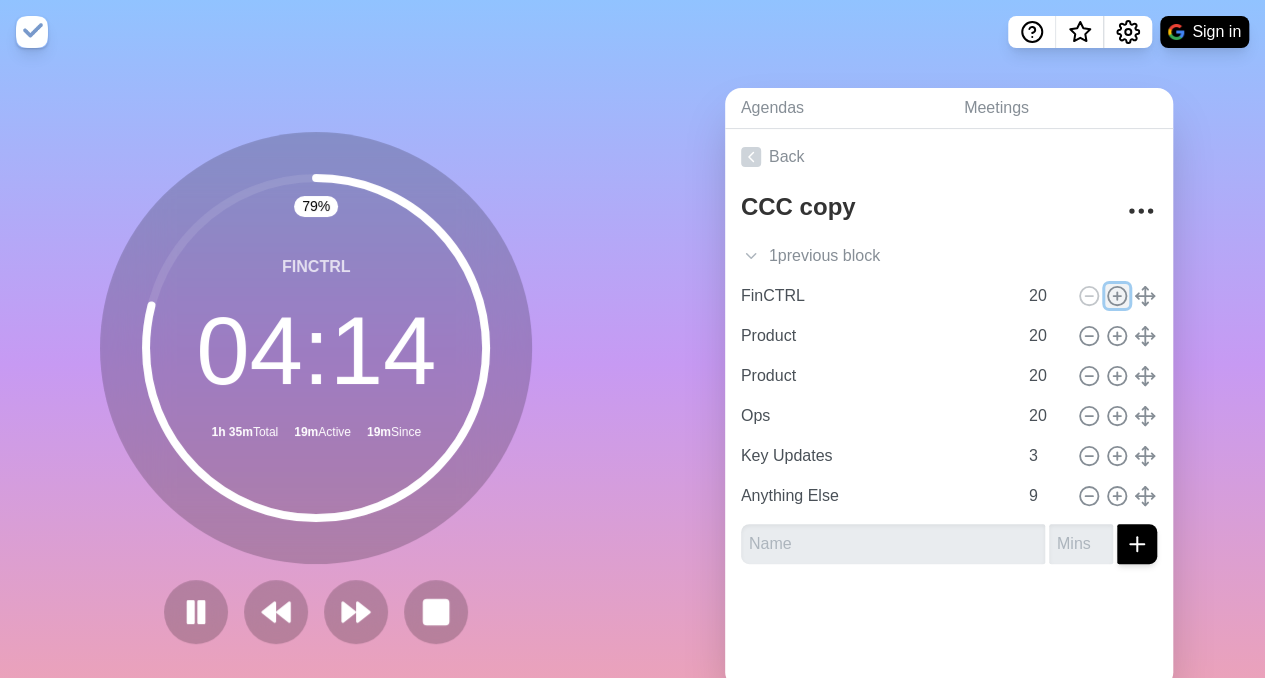 click 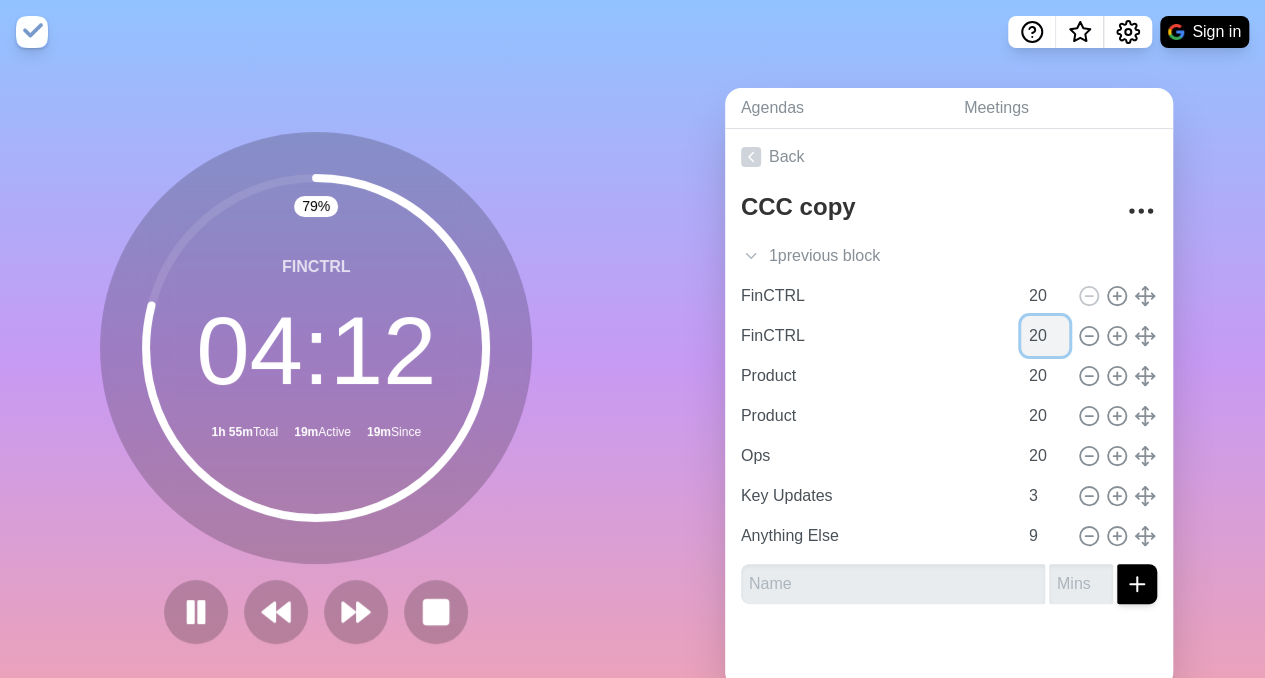 click on "20" at bounding box center (1045, 336) 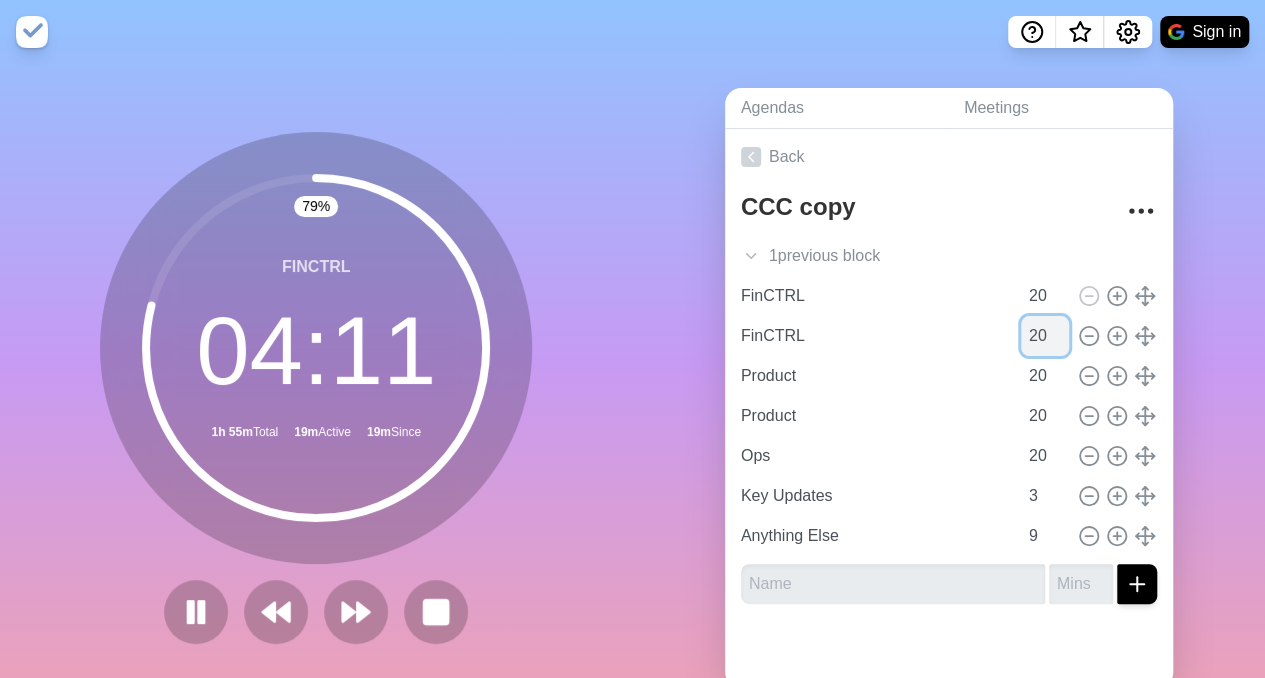 type on "2" 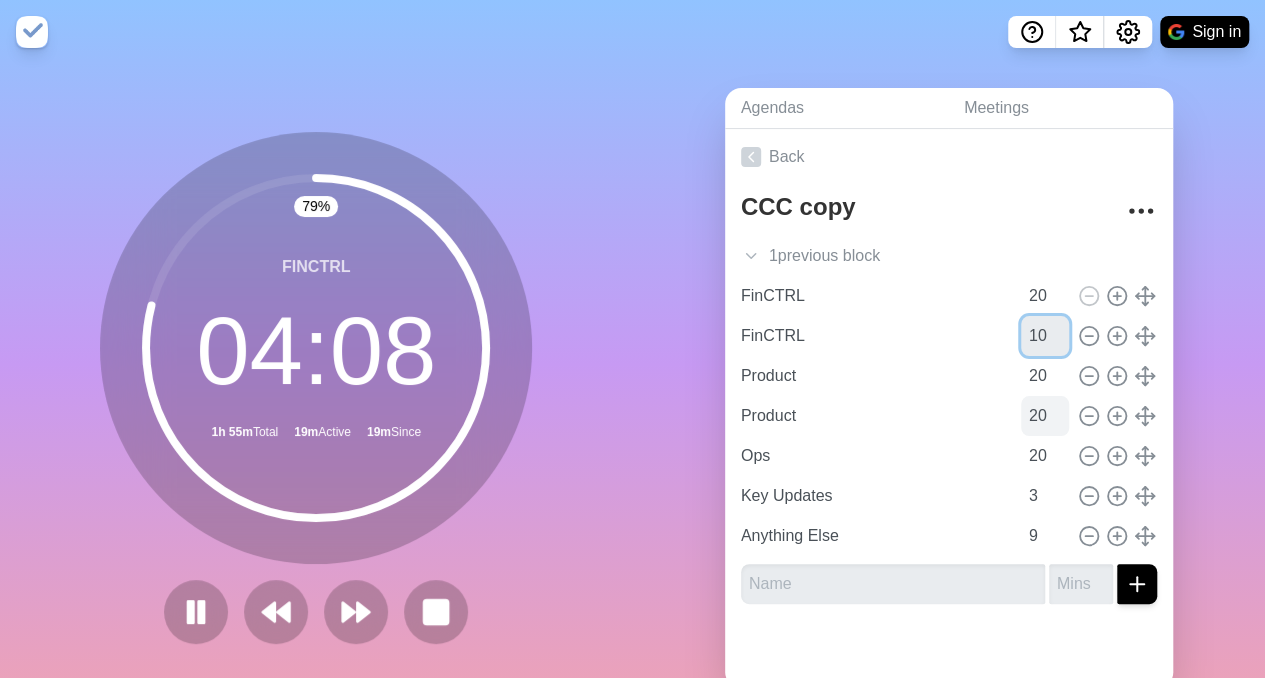 type on "10" 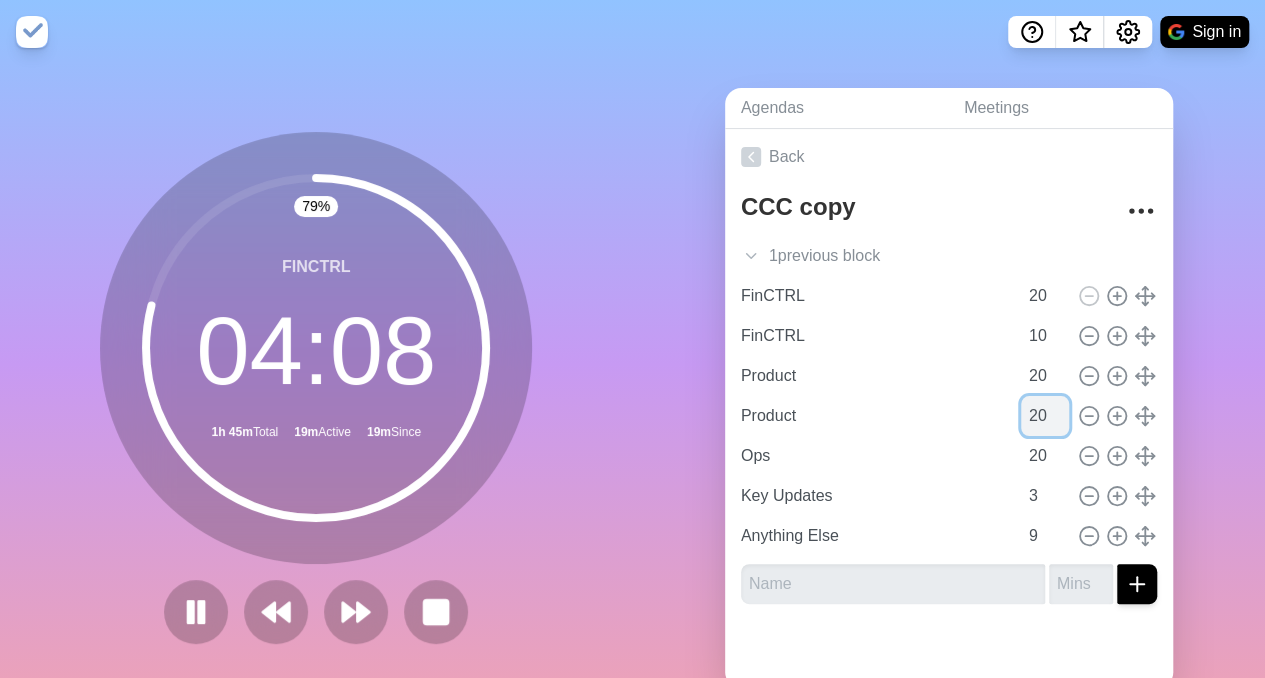 click on "20" at bounding box center [1045, 416] 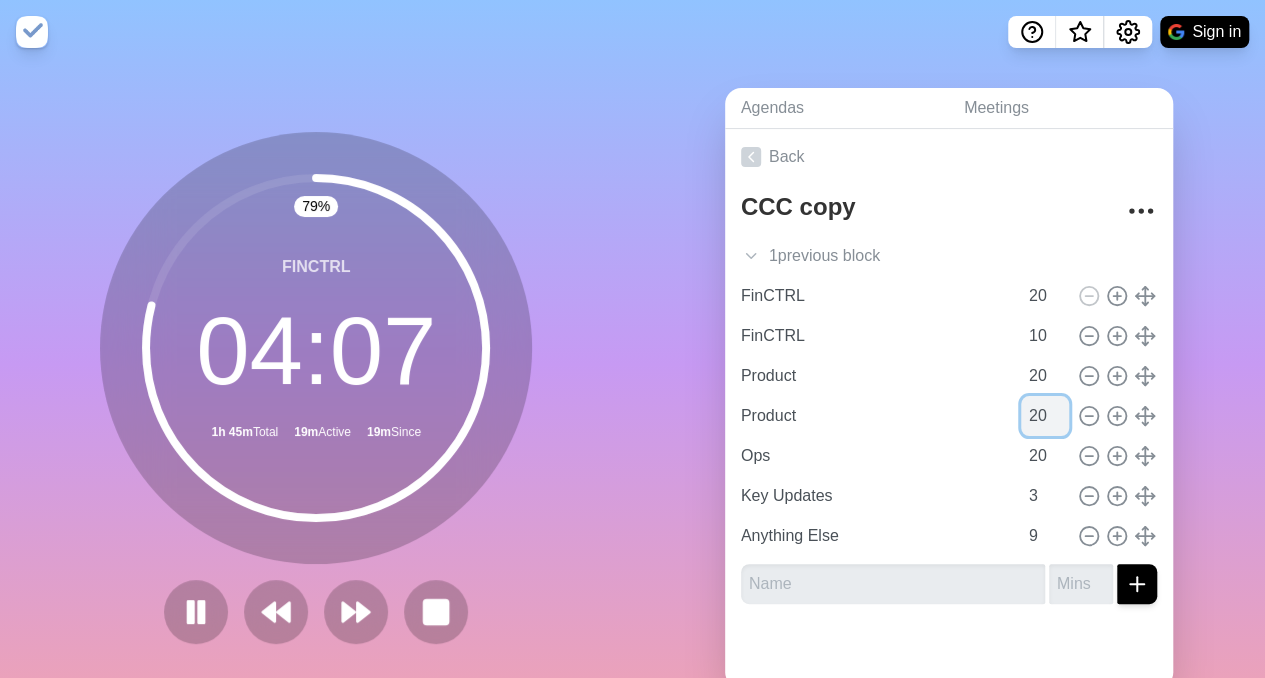 type on "2" 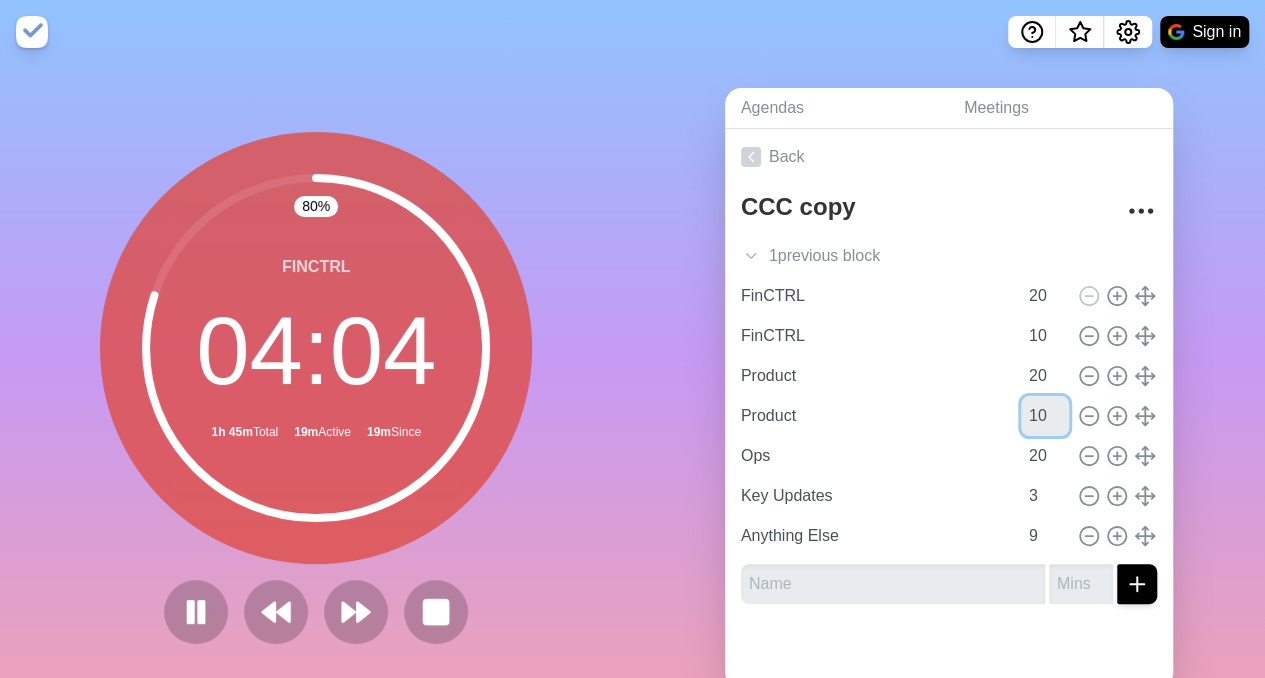 type on "10" 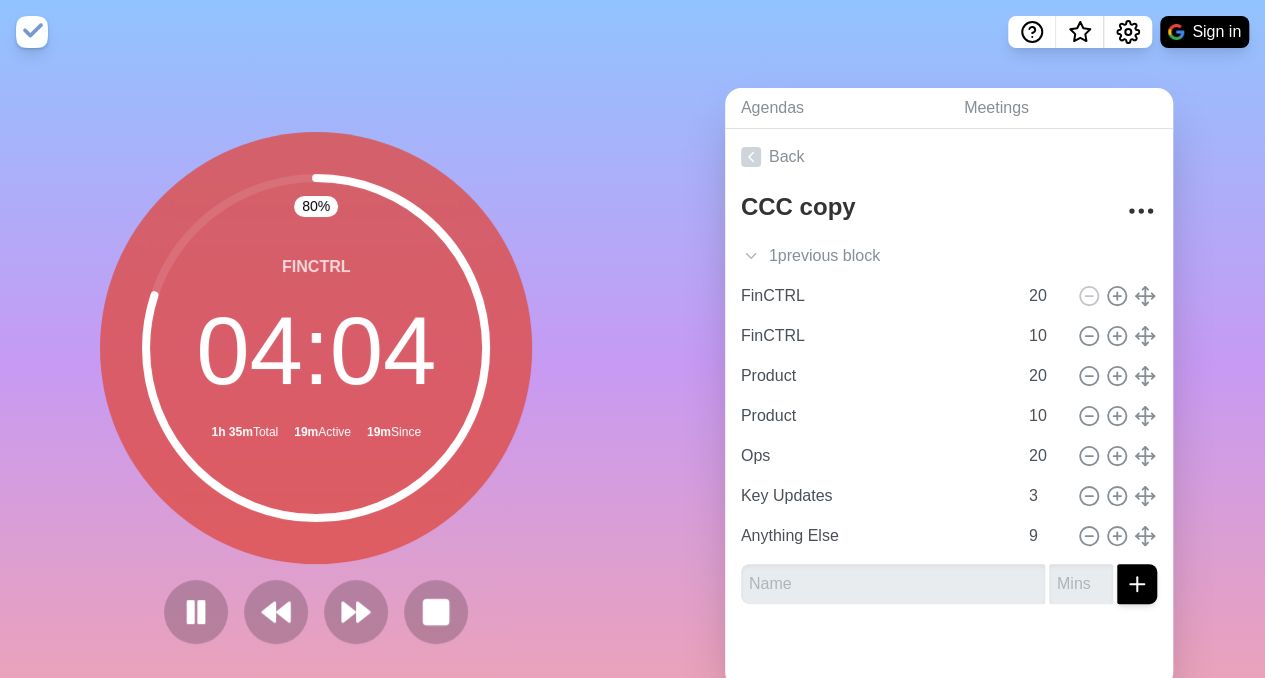 click 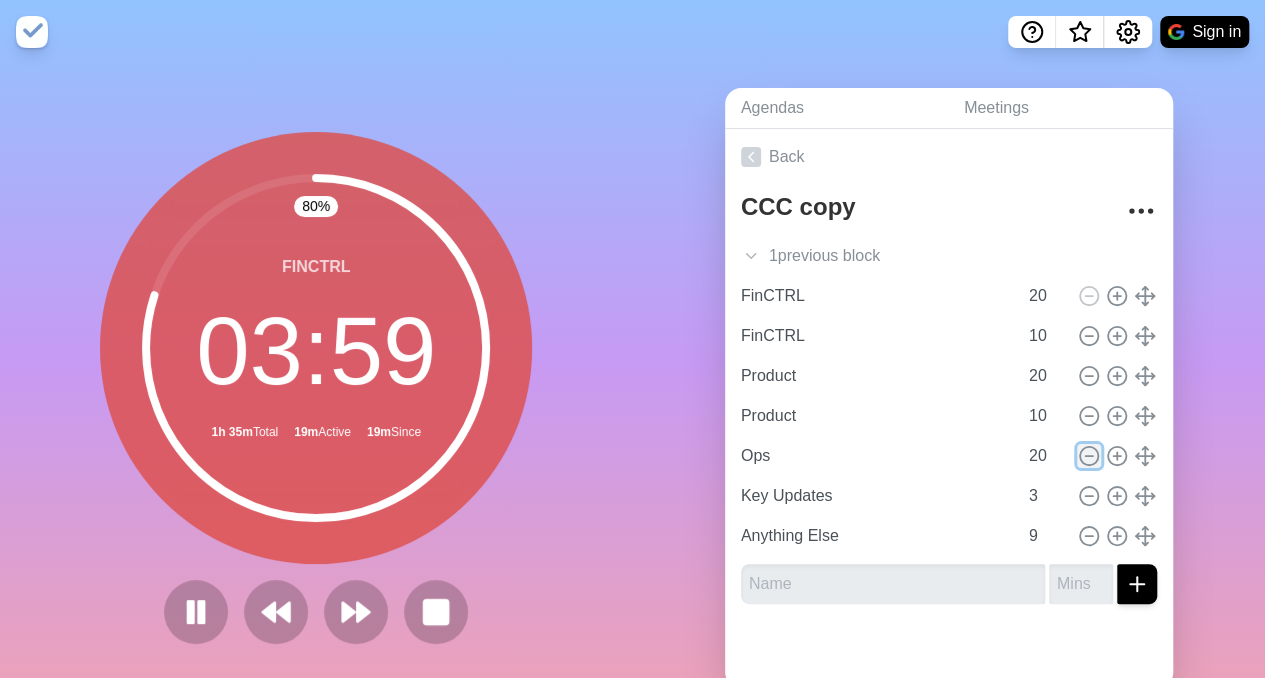 click 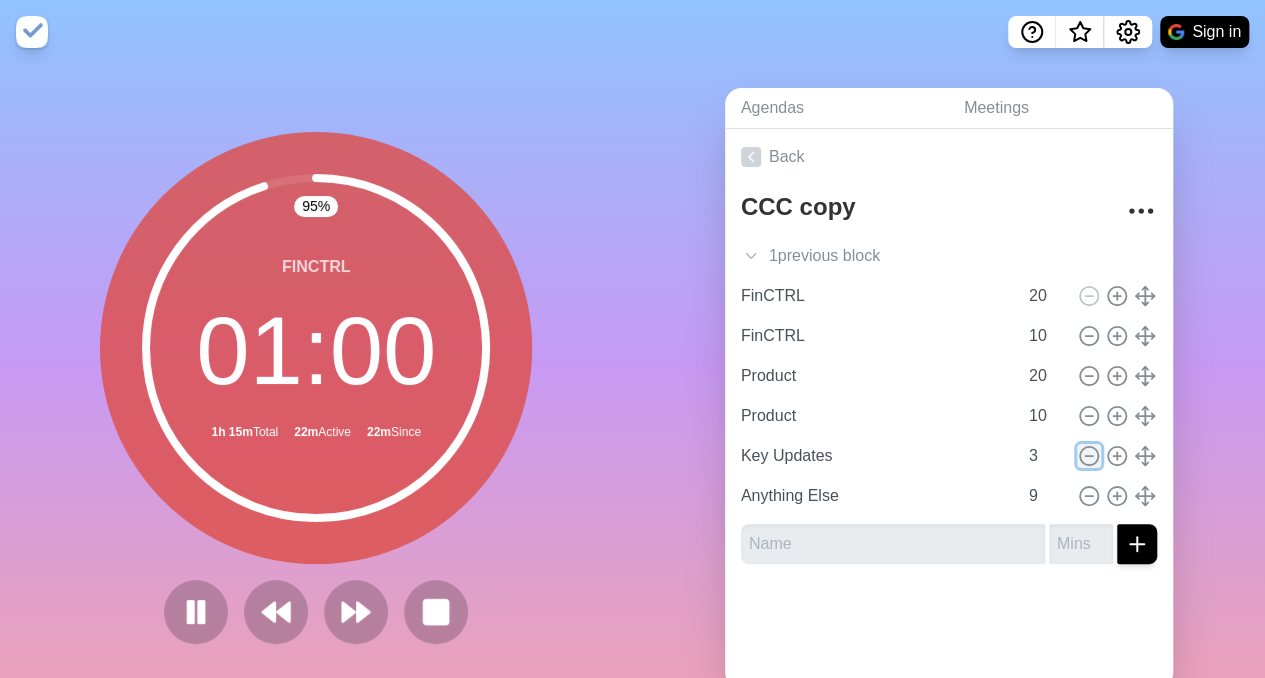type 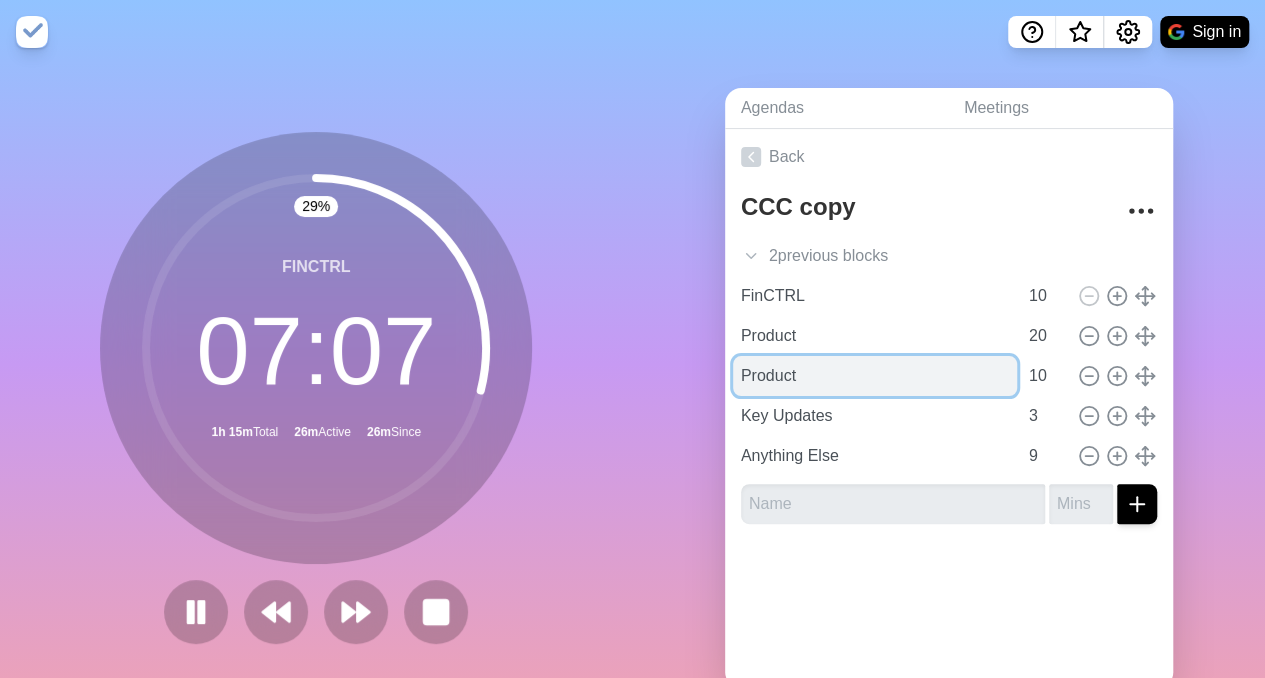 click on "Product" at bounding box center (875, 376) 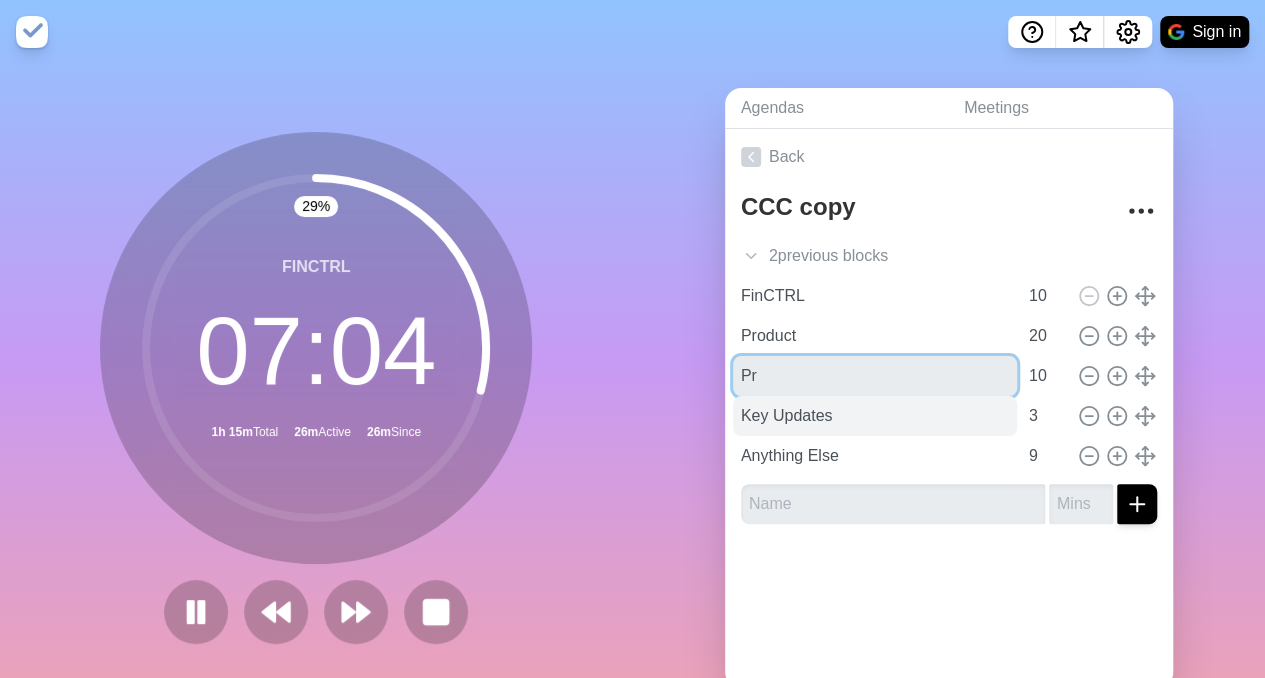 type on "P" 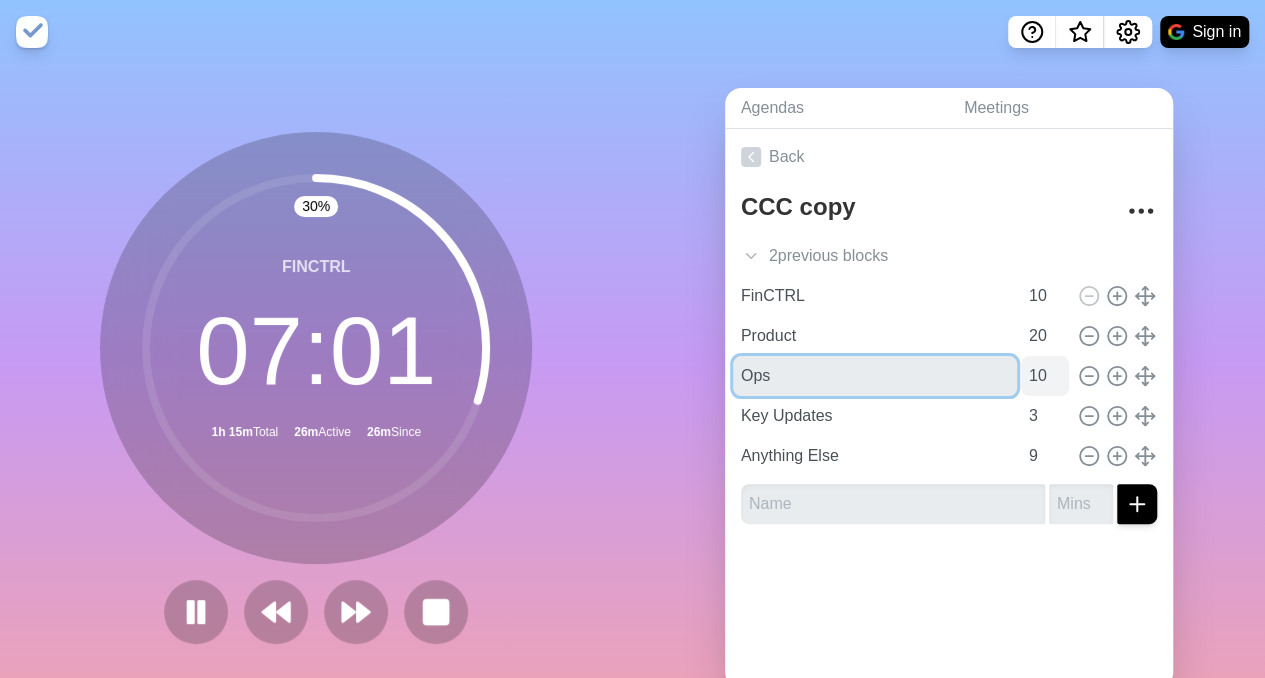 type on "Ops" 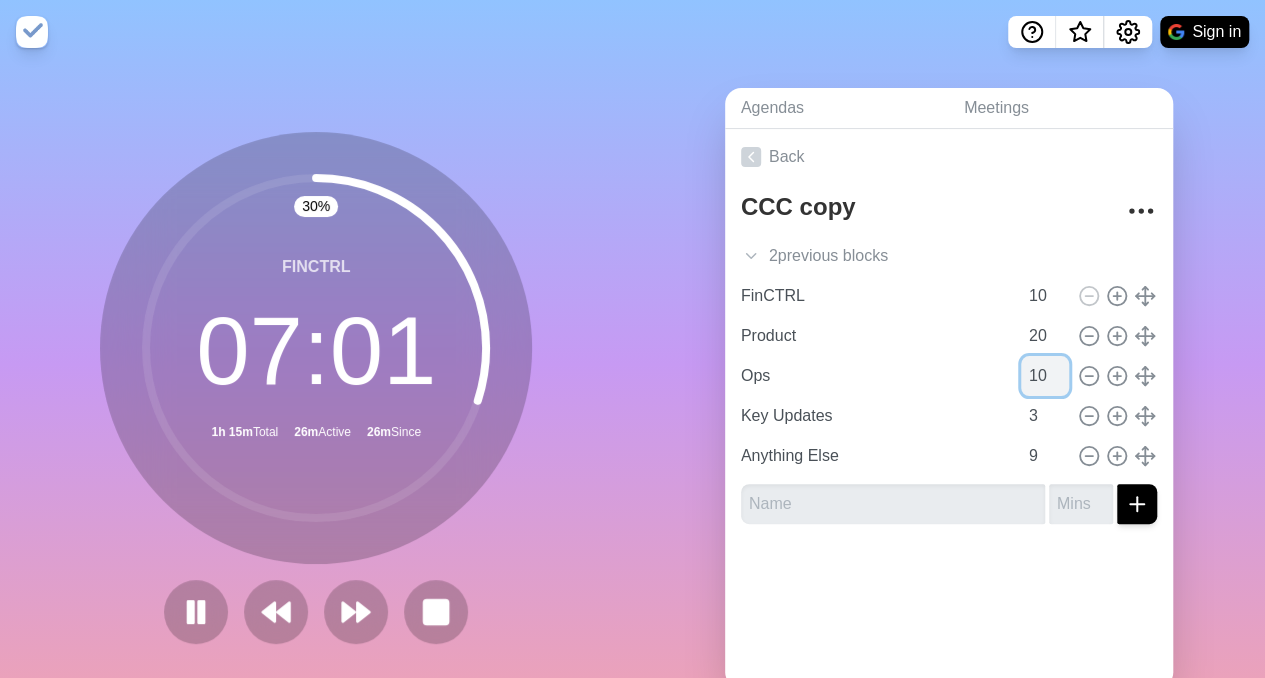 click on "10" at bounding box center (1045, 376) 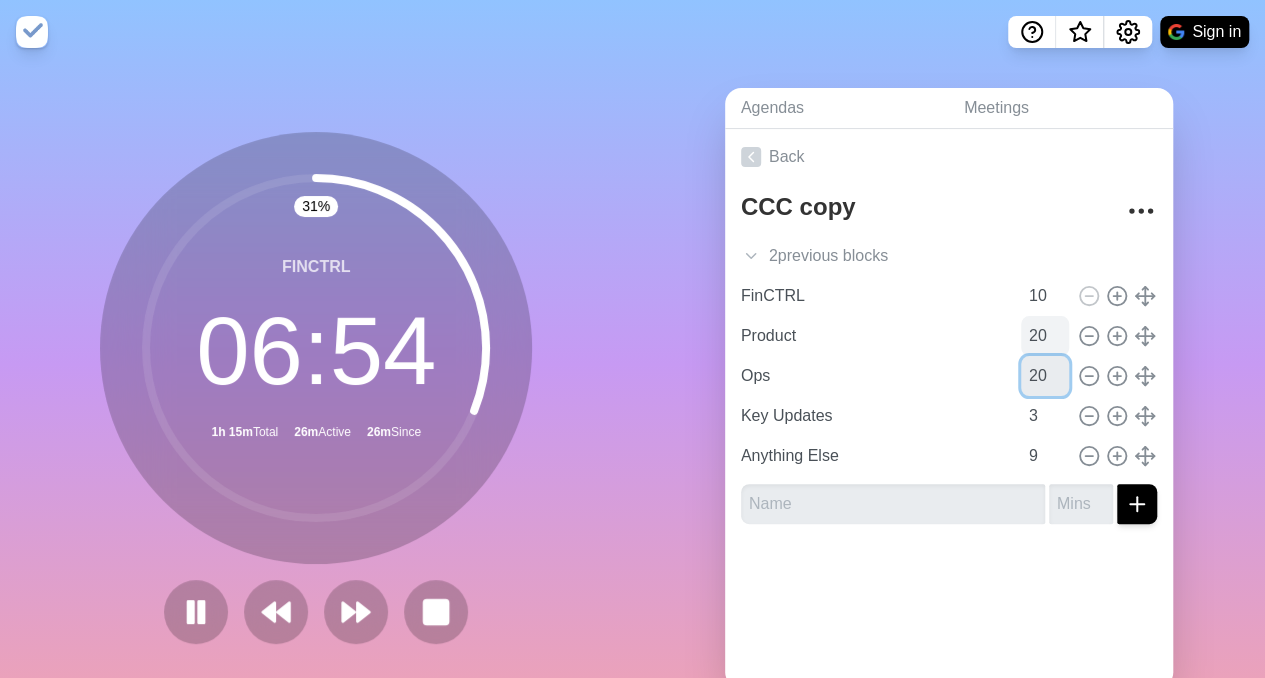 type on "20" 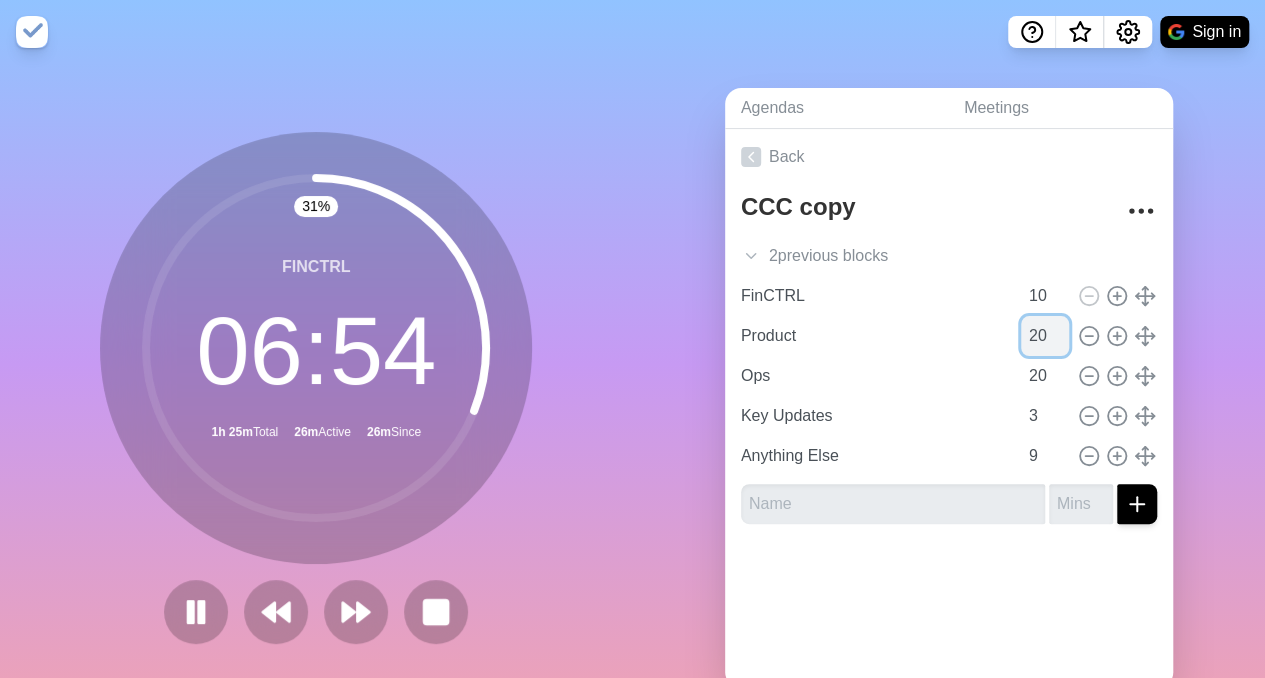 click on "20" at bounding box center [1045, 336] 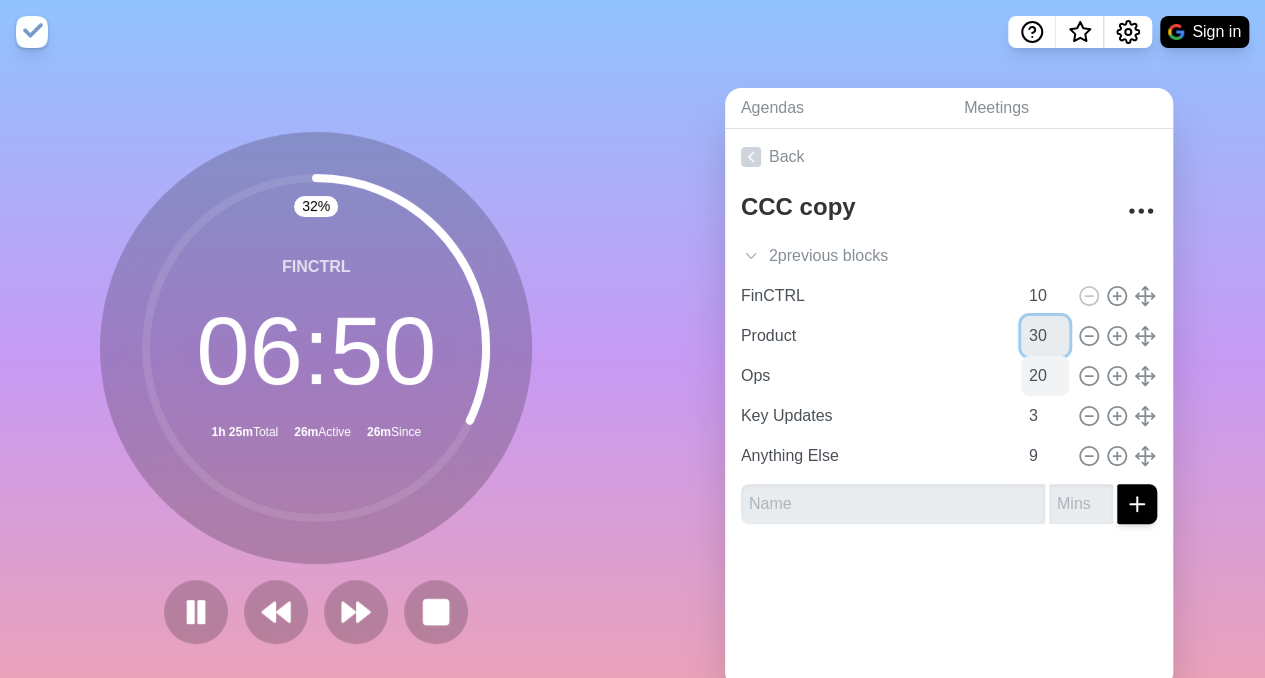 type on "30" 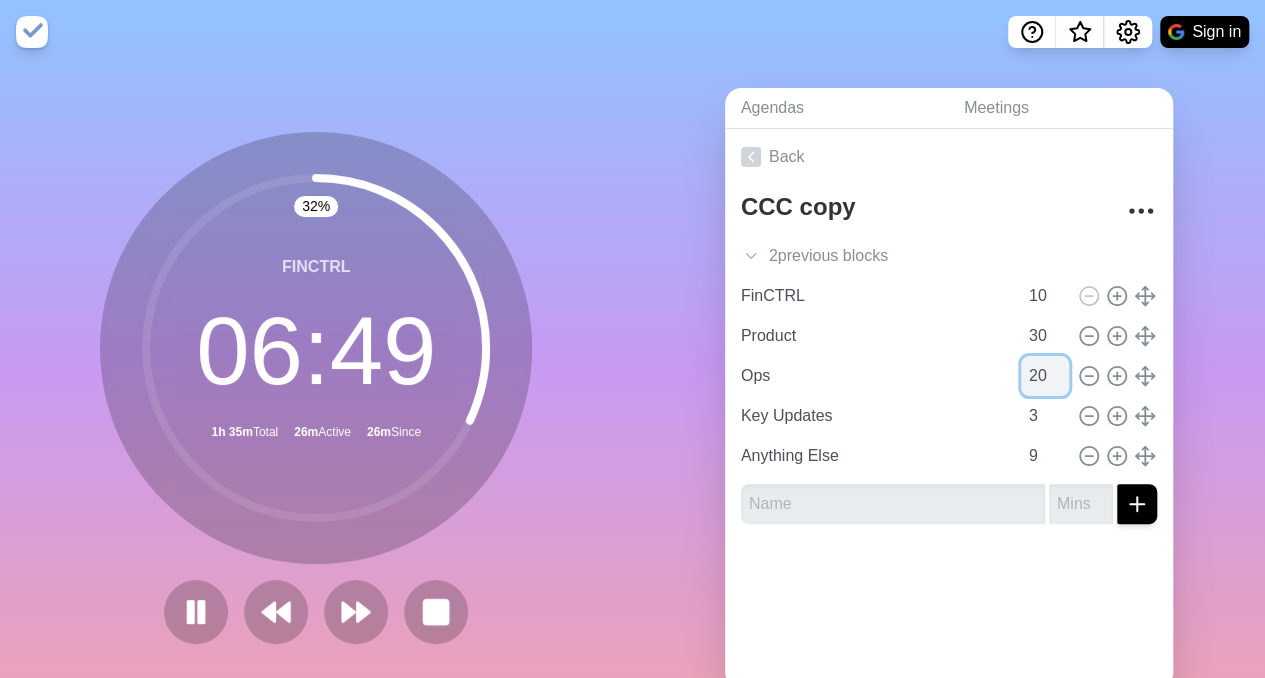 click on "20" at bounding box center (1045, 376) 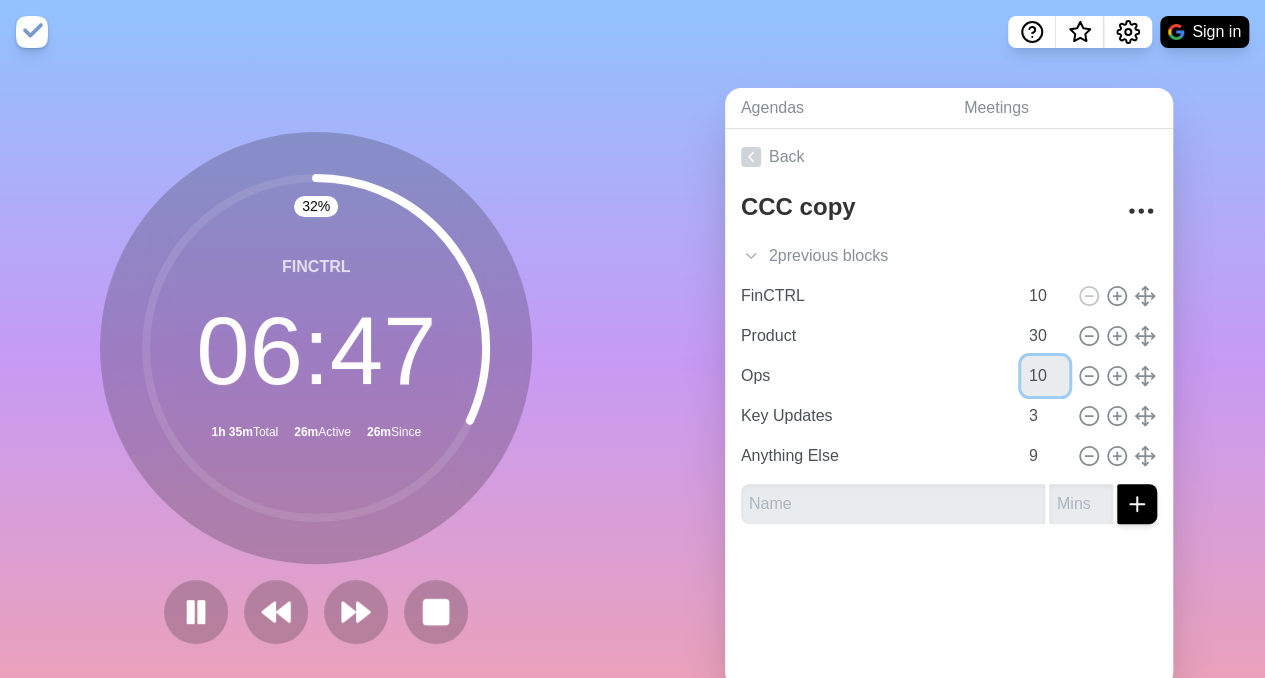 type on "10" 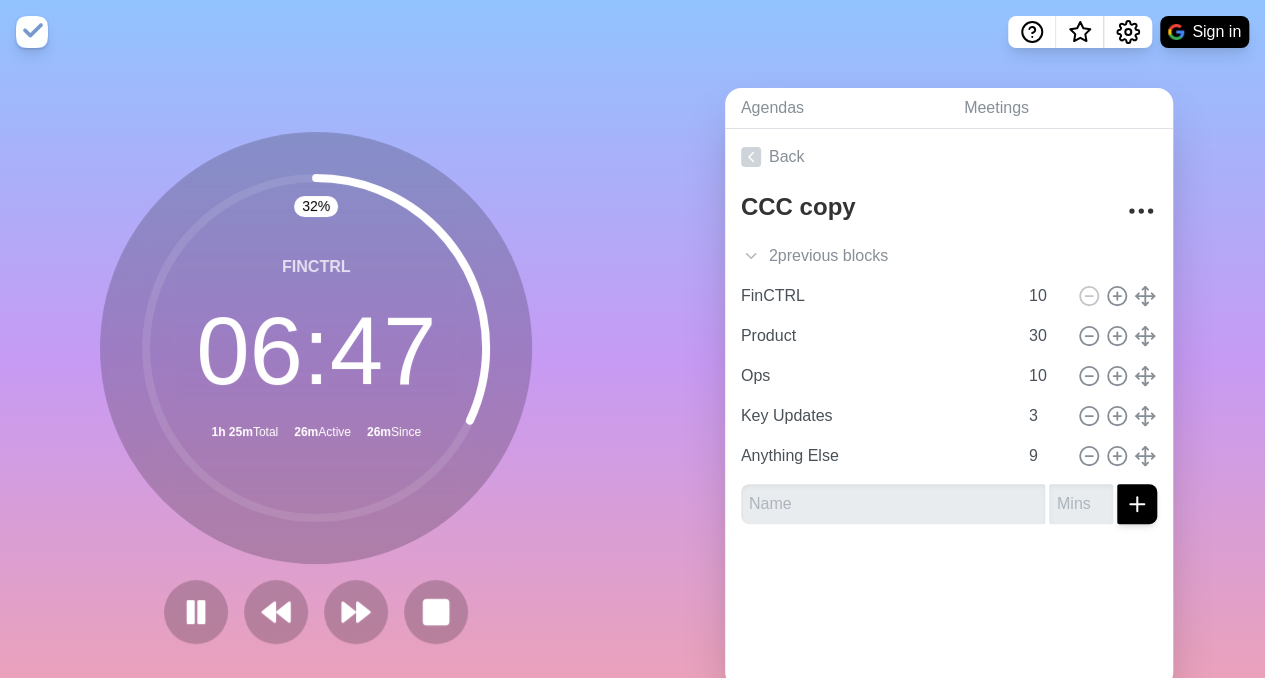 click 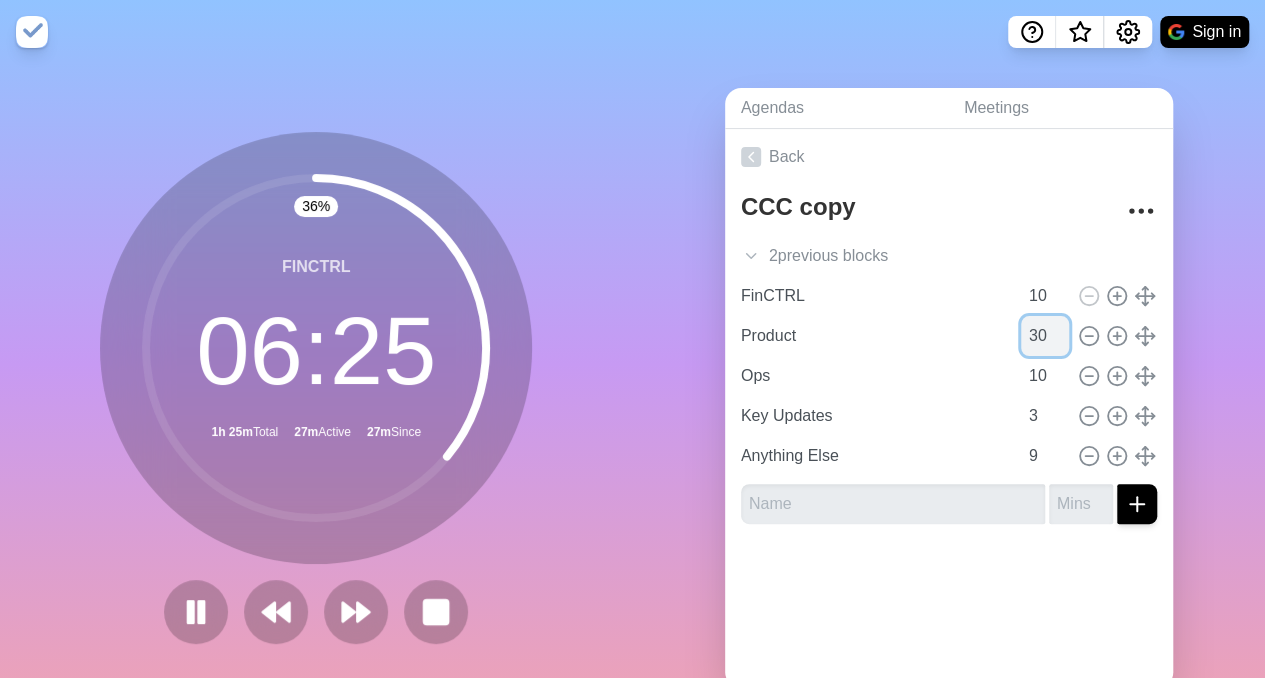 click on "30" at bounding box center [1045, 336] 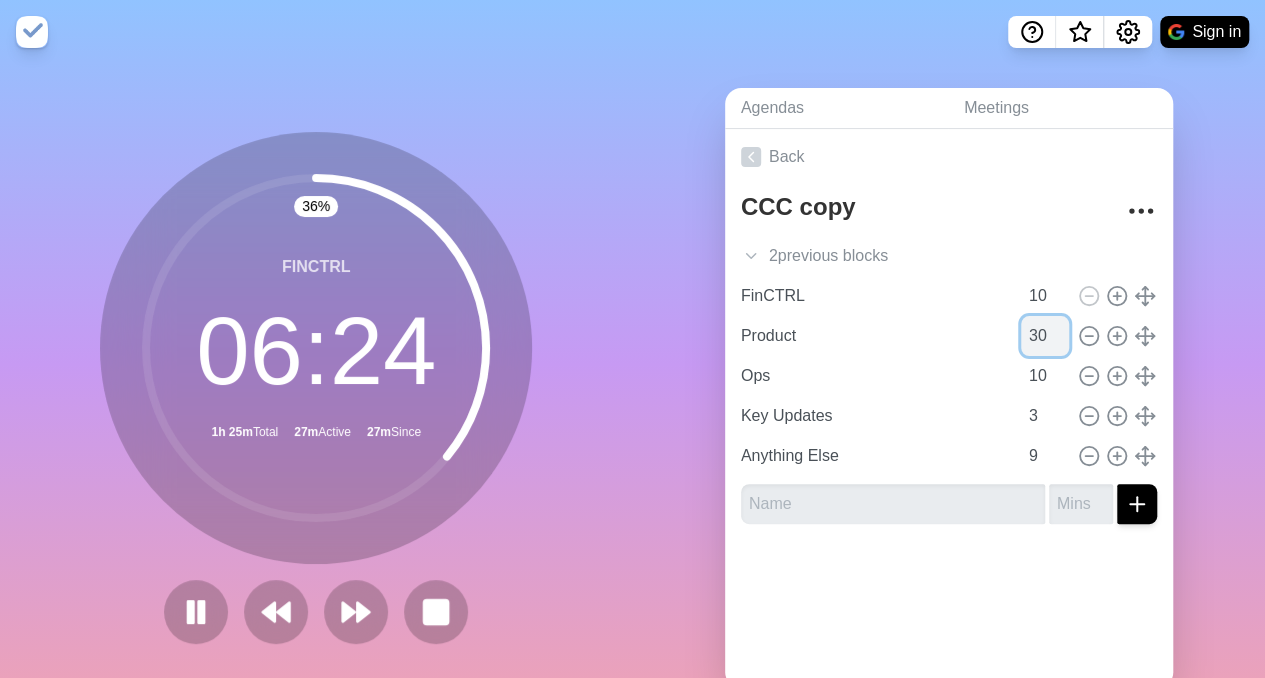 type on "3" 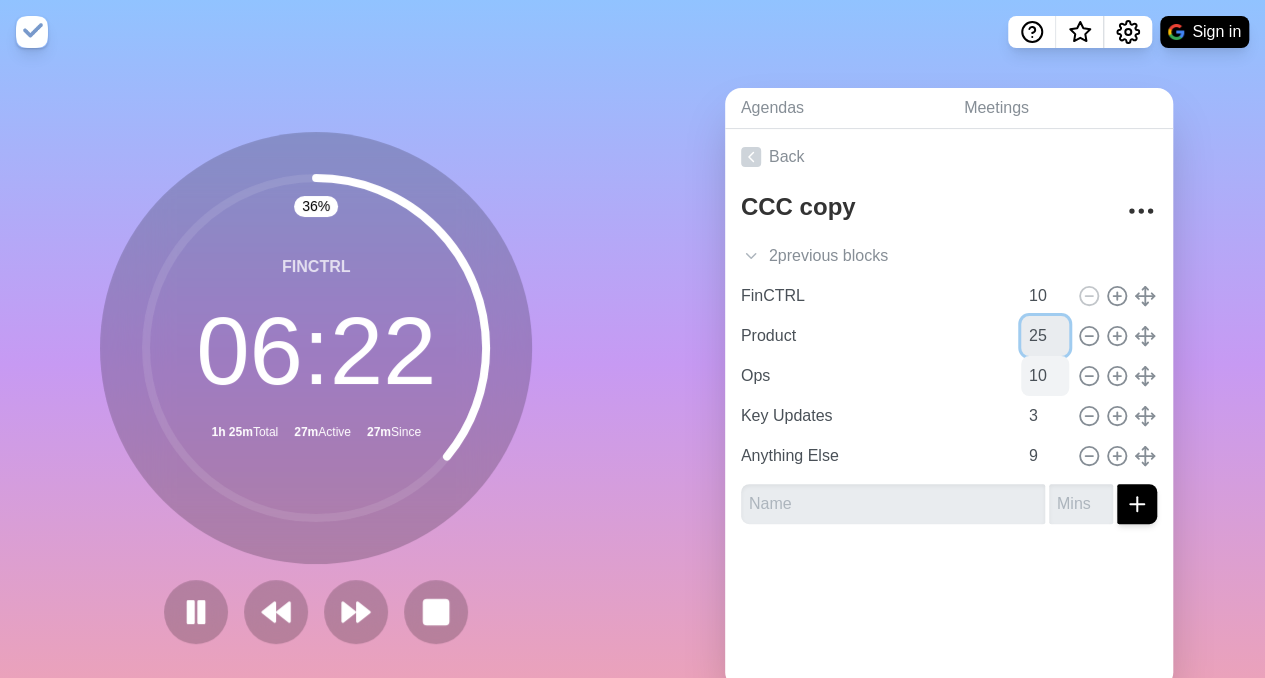type on "25" 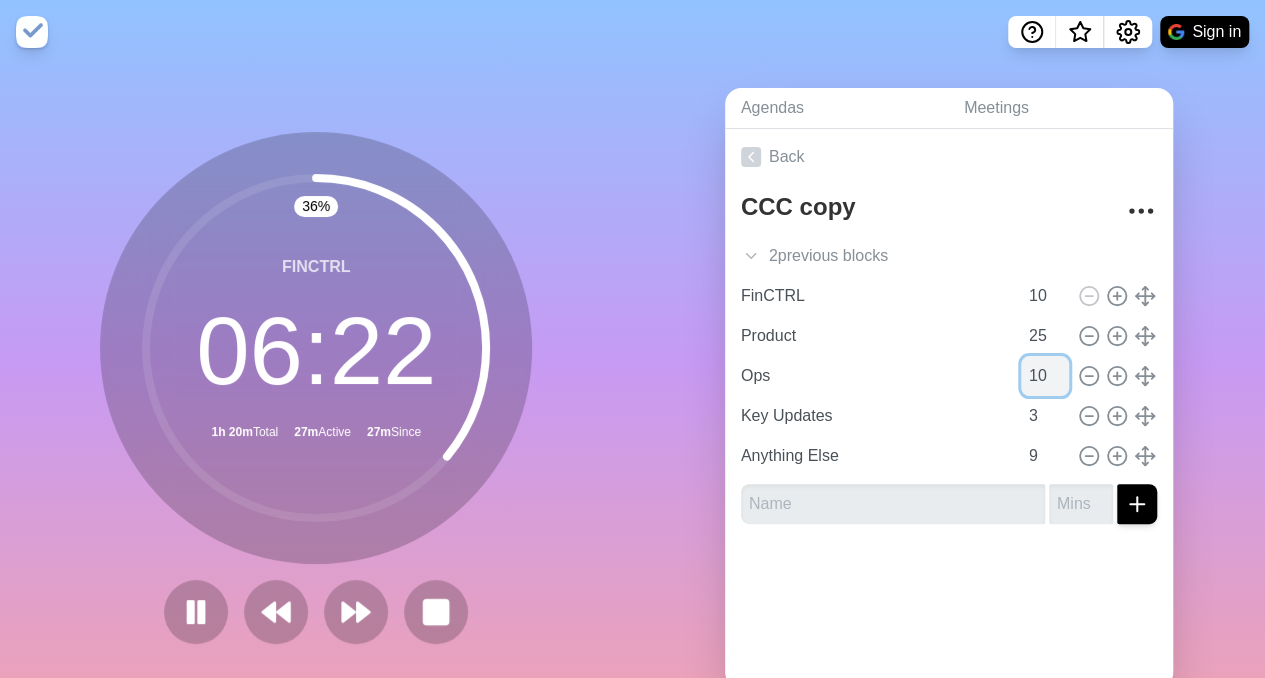 click on "10" at bounding box center [1045, 376] 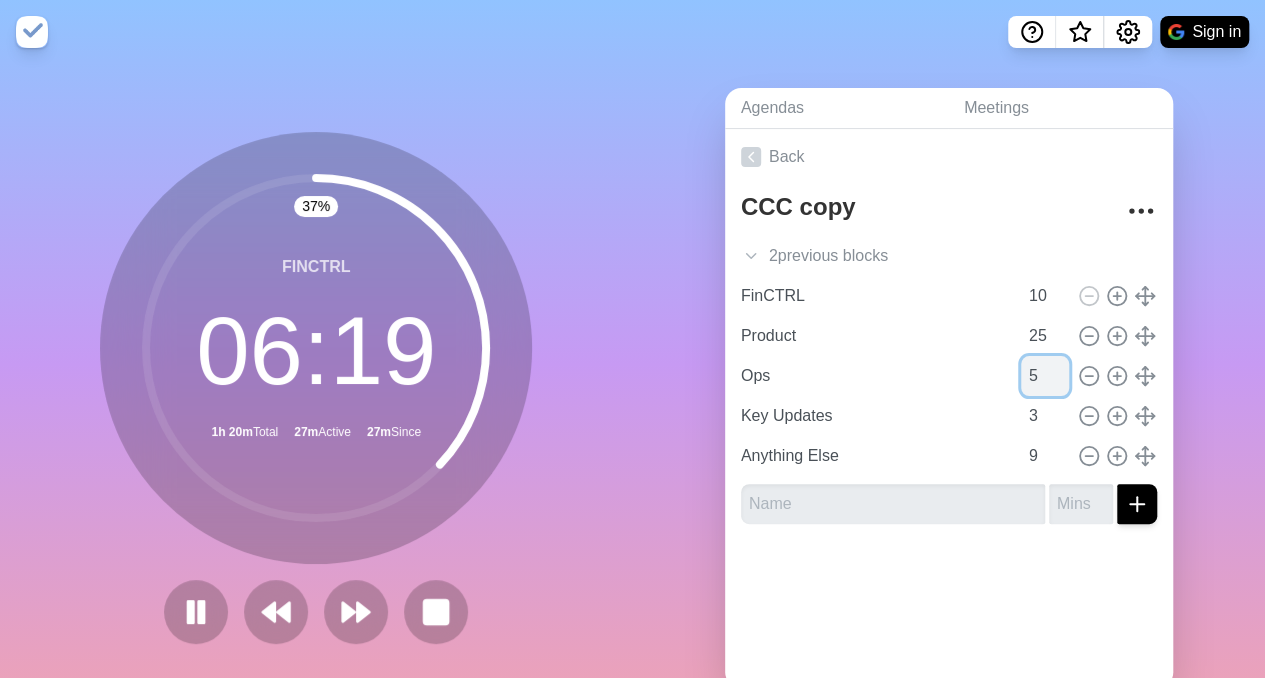 type on "5" 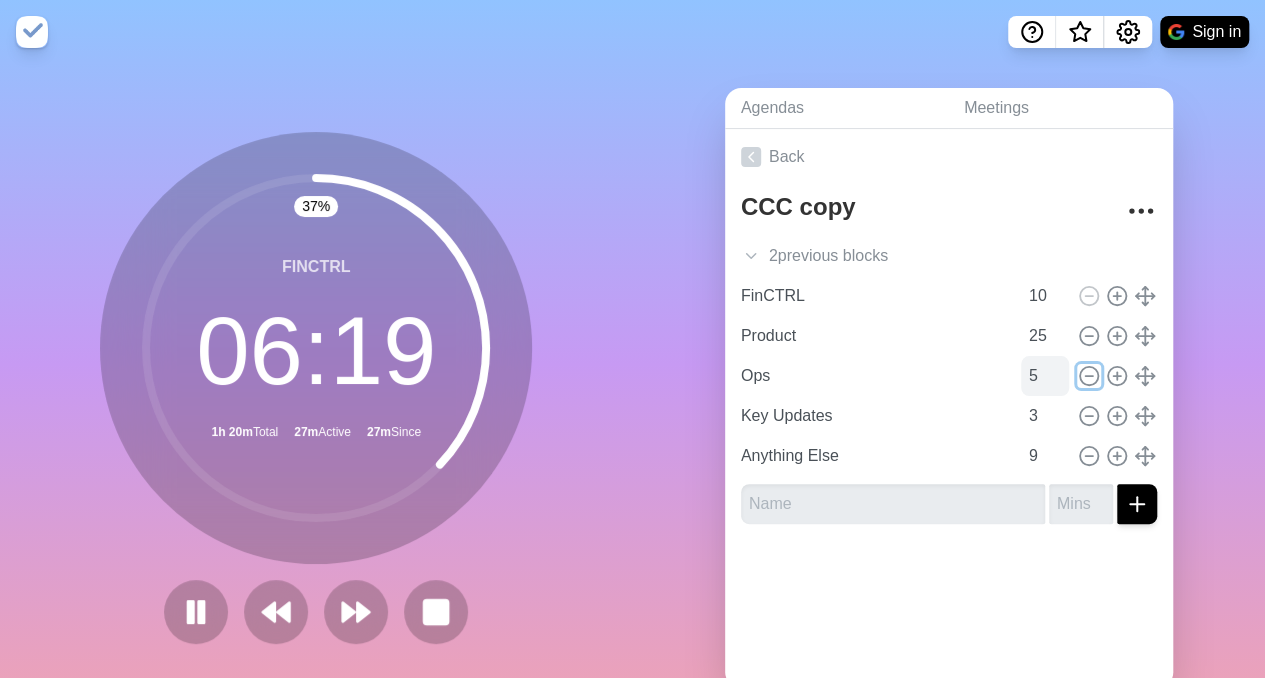 type 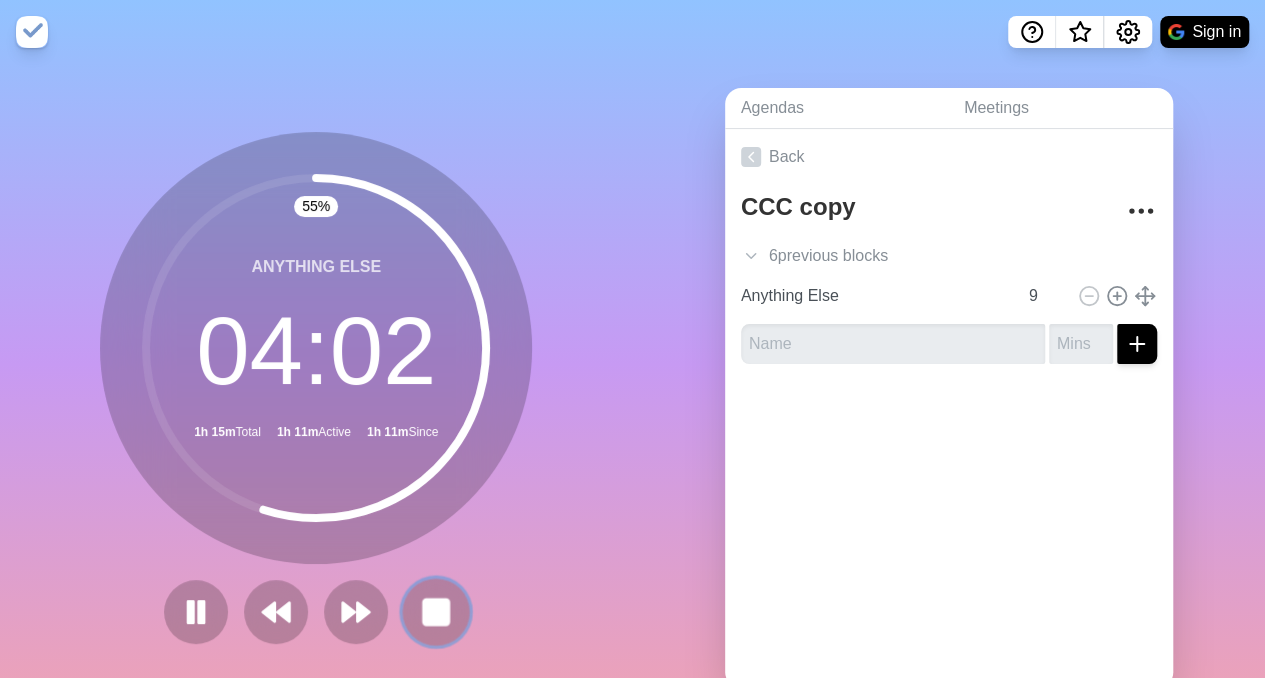 click 